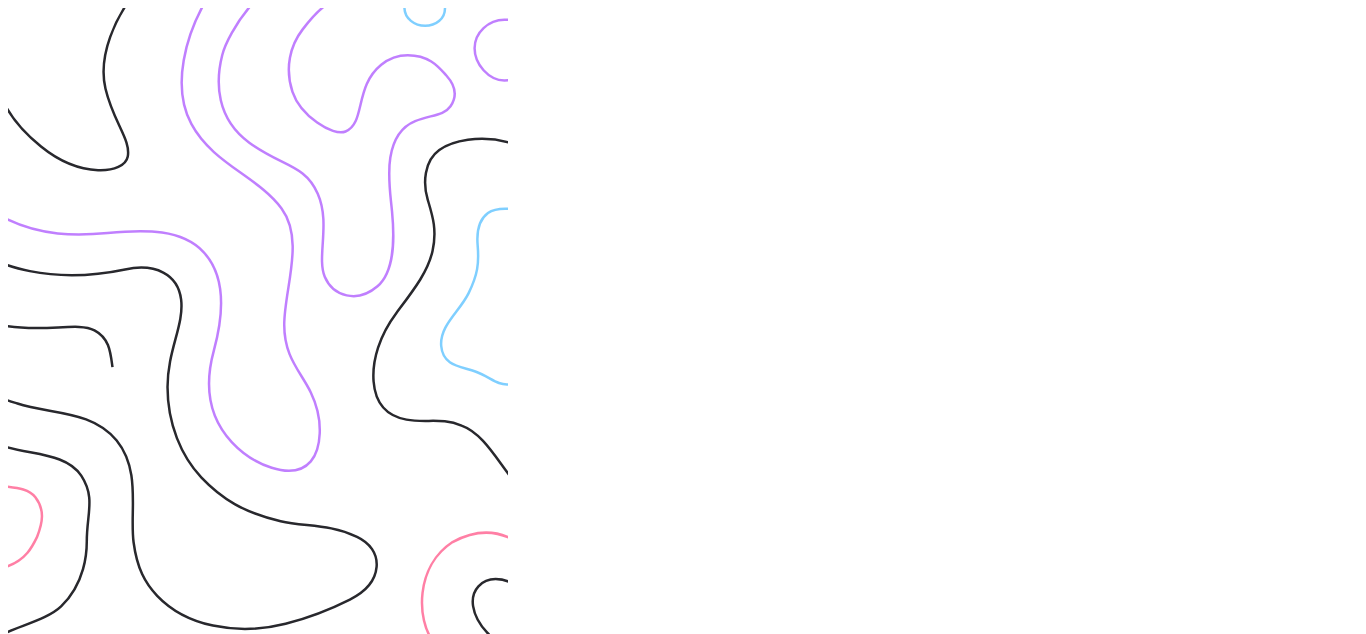 scroll, scrollTop: 0, scrollLeft: 0, axis: both 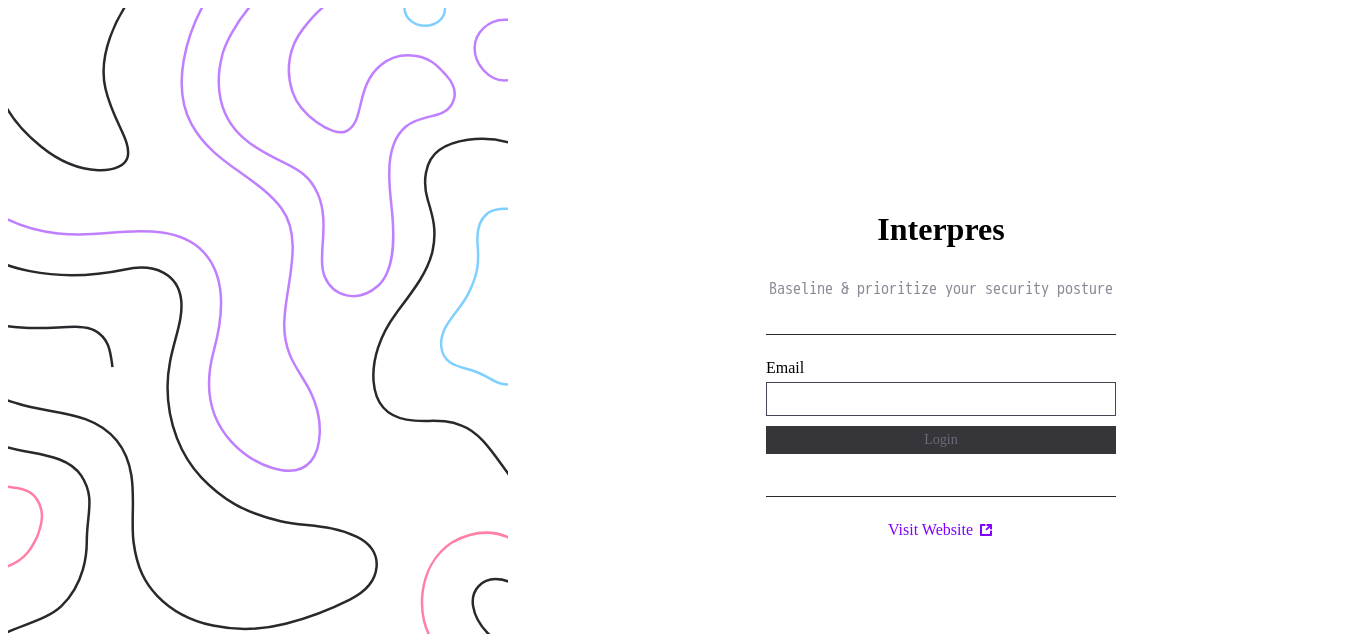 type on "**********" 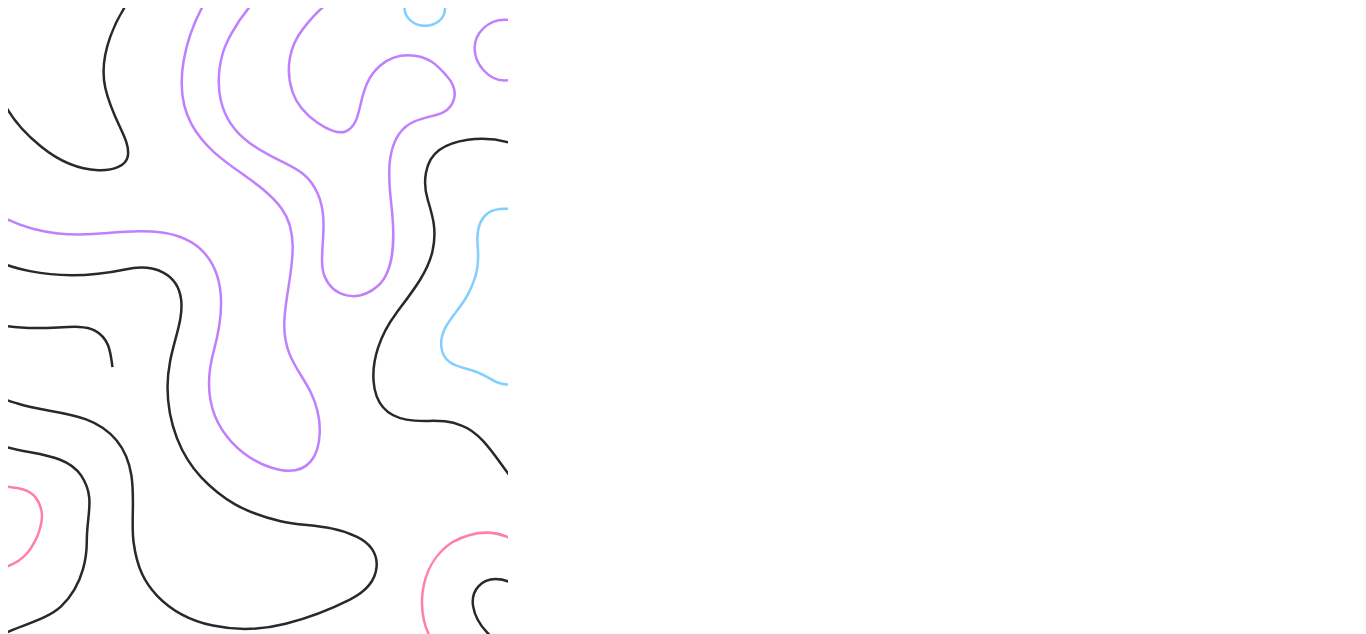 scroll, scrollTop: 0, scrollLeft: 0, axis: both 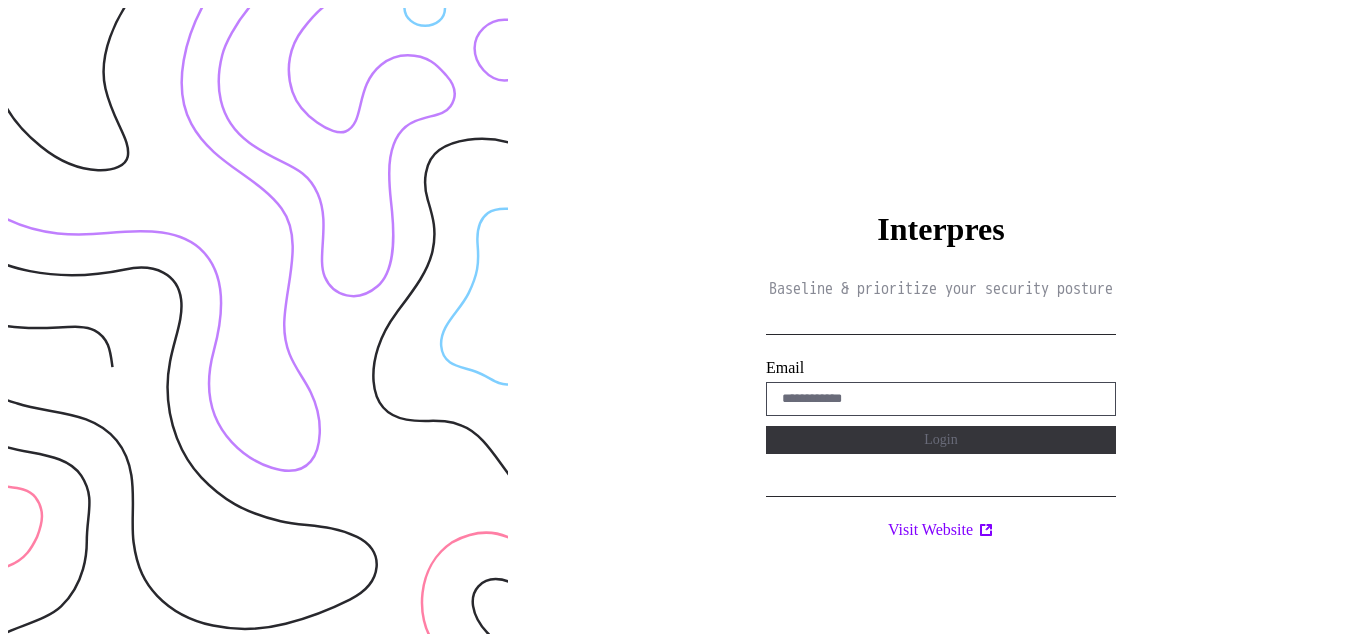 click on "Interpres Baseline & prioritize your security posture Email Login Visit Website" at bounding box center [941, 325] 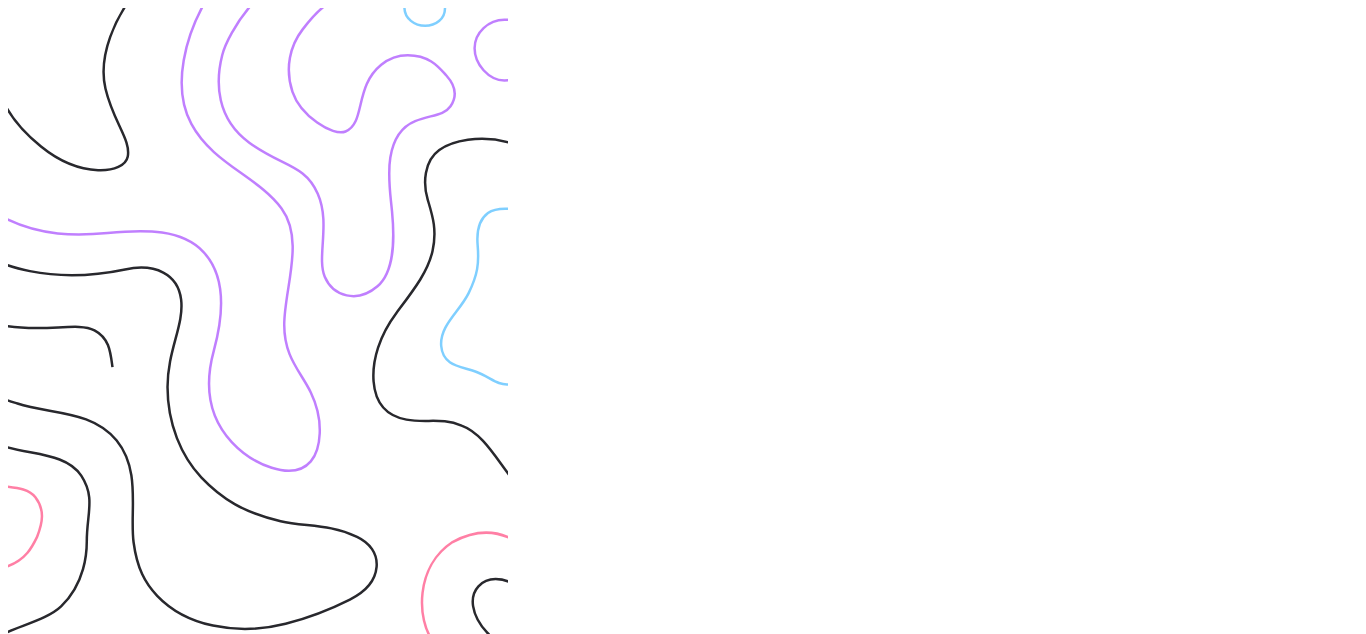 scroll, scrollTop: 0, scrollLeft: 0, axis: both 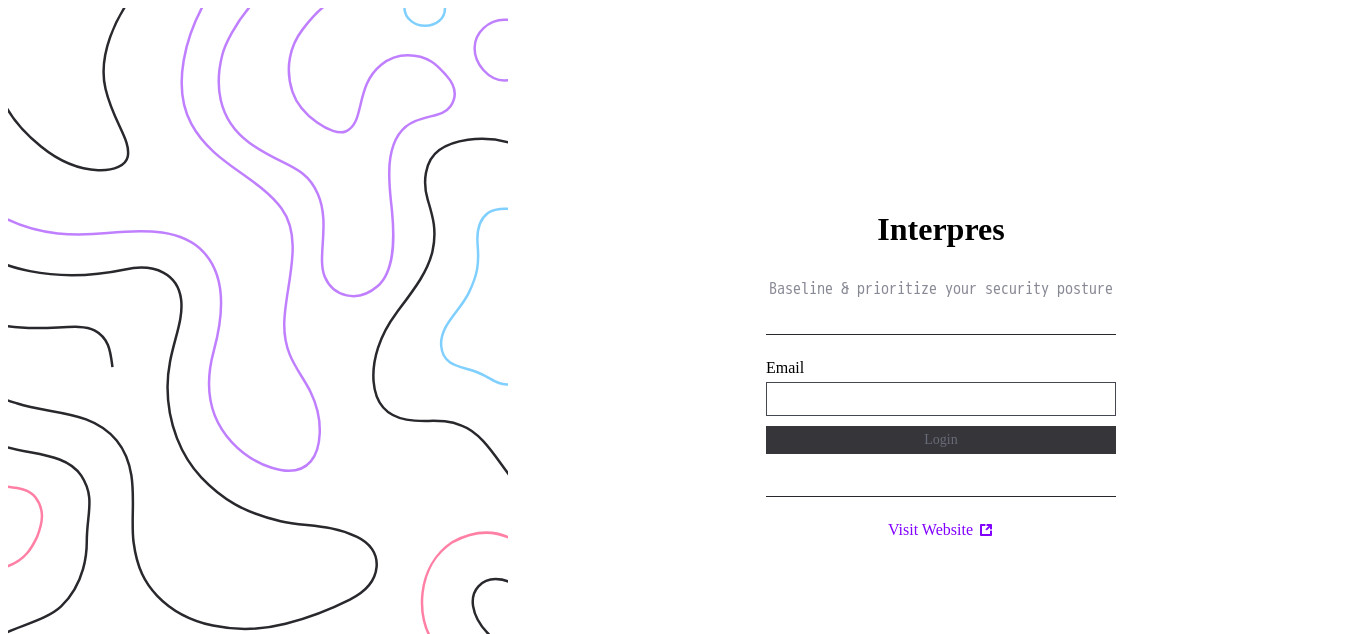 type on "**********" 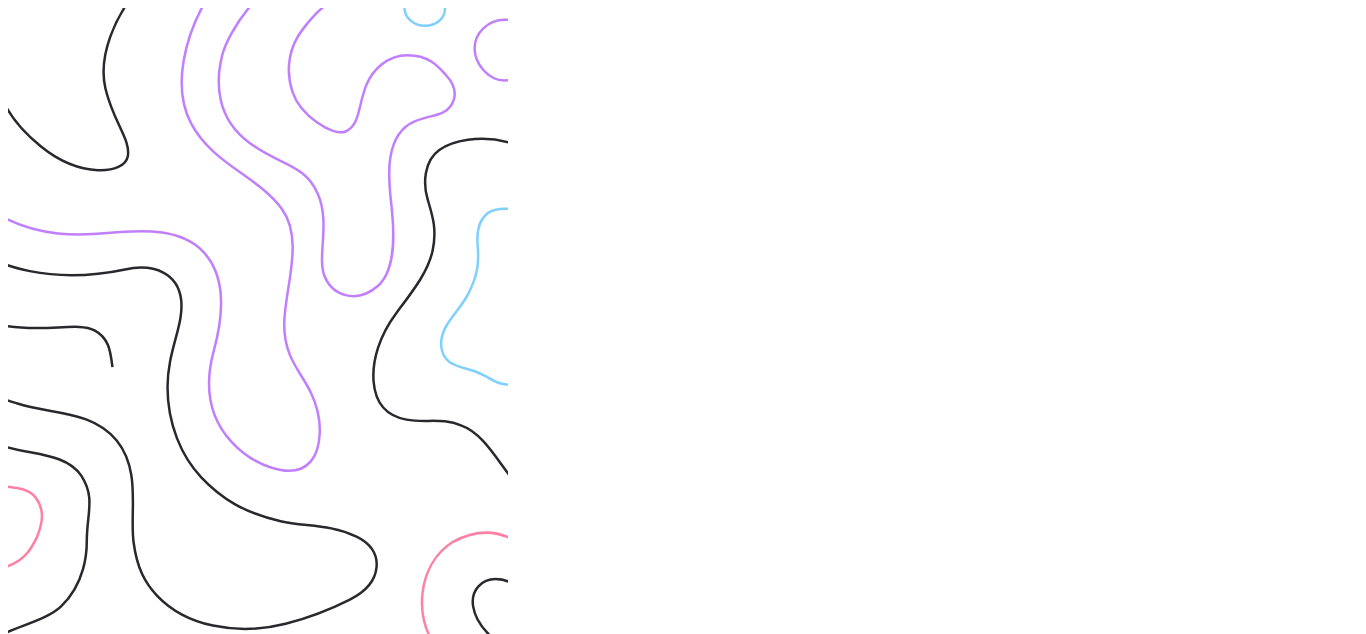 click on "Interpres Baseline & prioritize your security posture Email Login Visit Website" at bounding box center (941, 325) 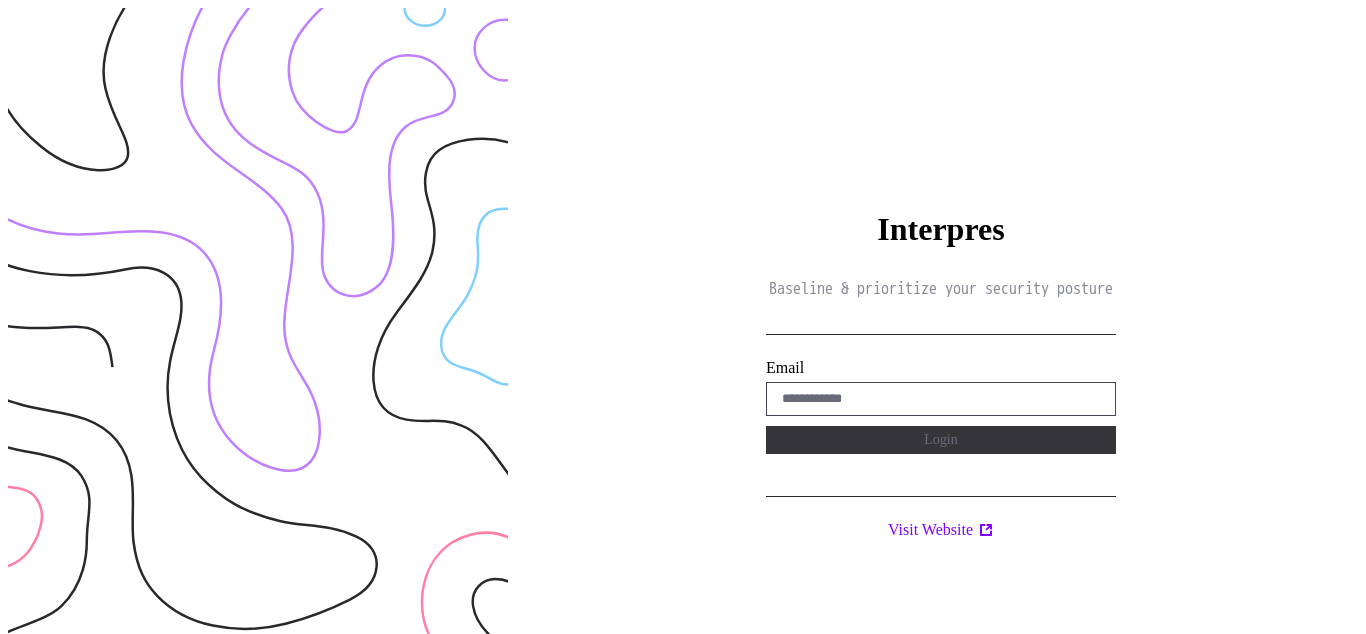 scroll, scrollTop: 0, scrollLeft: 0, axis: both 